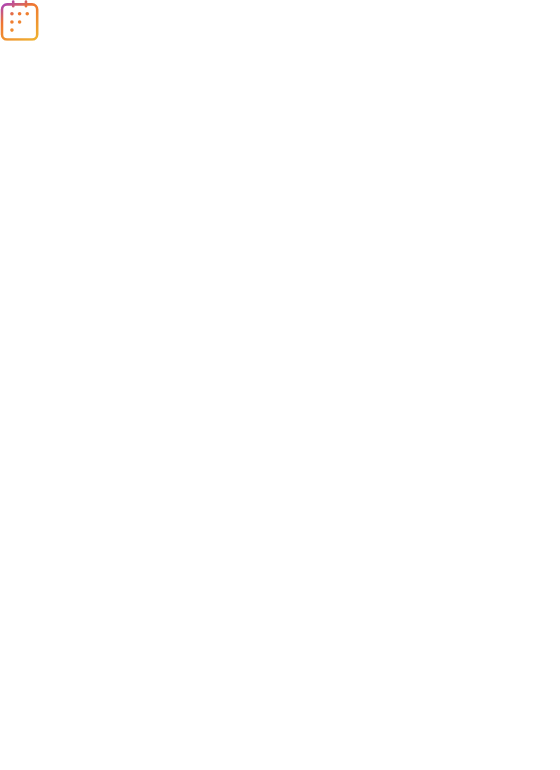 scroll, scrollTop: 0, scrollLeft: 0, axis: both 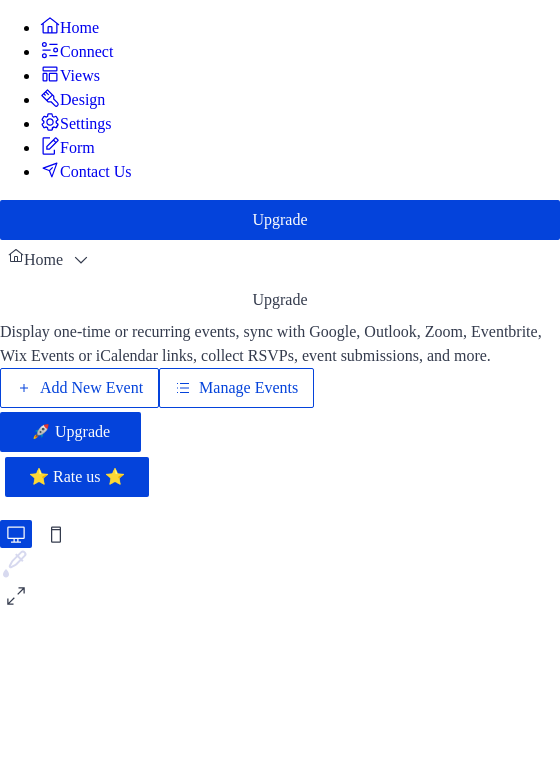 click on "Add New Event" at bounding box center (91, 388) 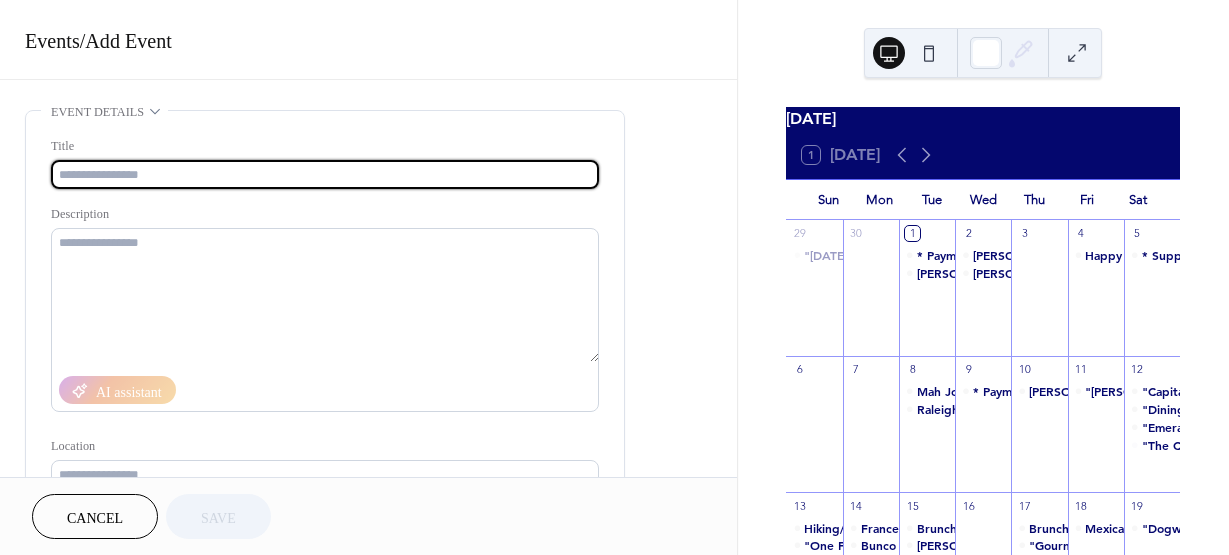 scroll, scrollTop: 0, scrollLeft: 0, axis: both 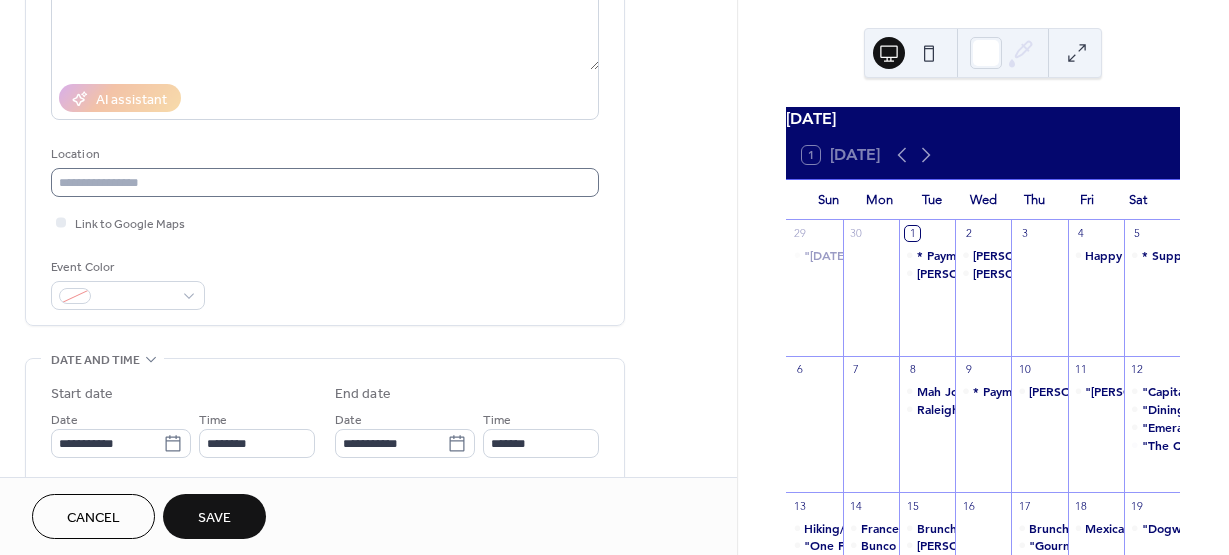 type on "**********" 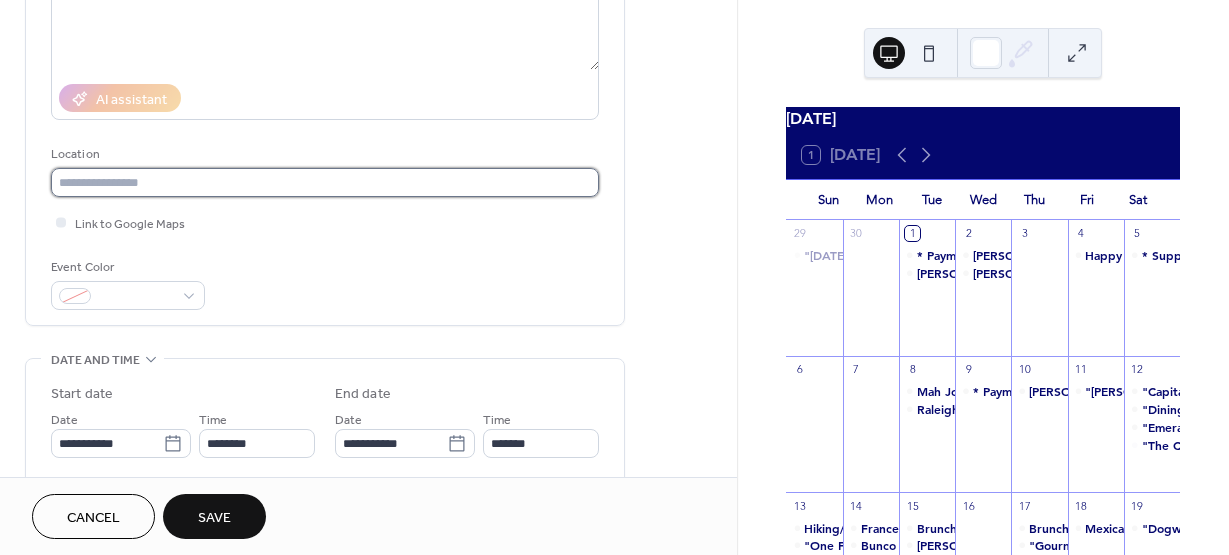 click at bounding box center (325, 182) 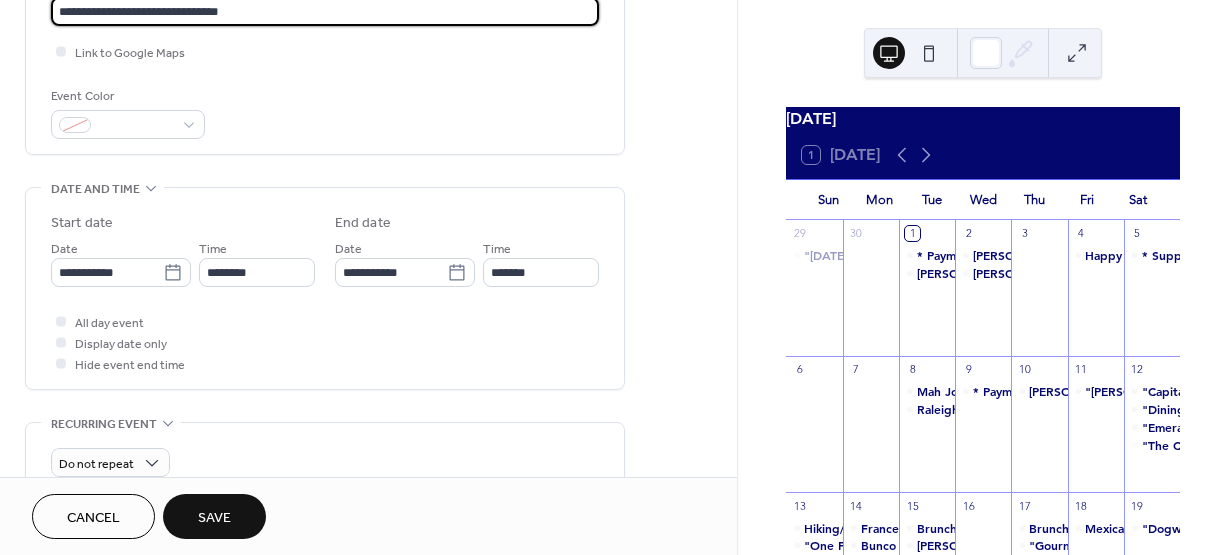 scroll, scrollTop: 473, scrollLeft: 0, axis: vertical 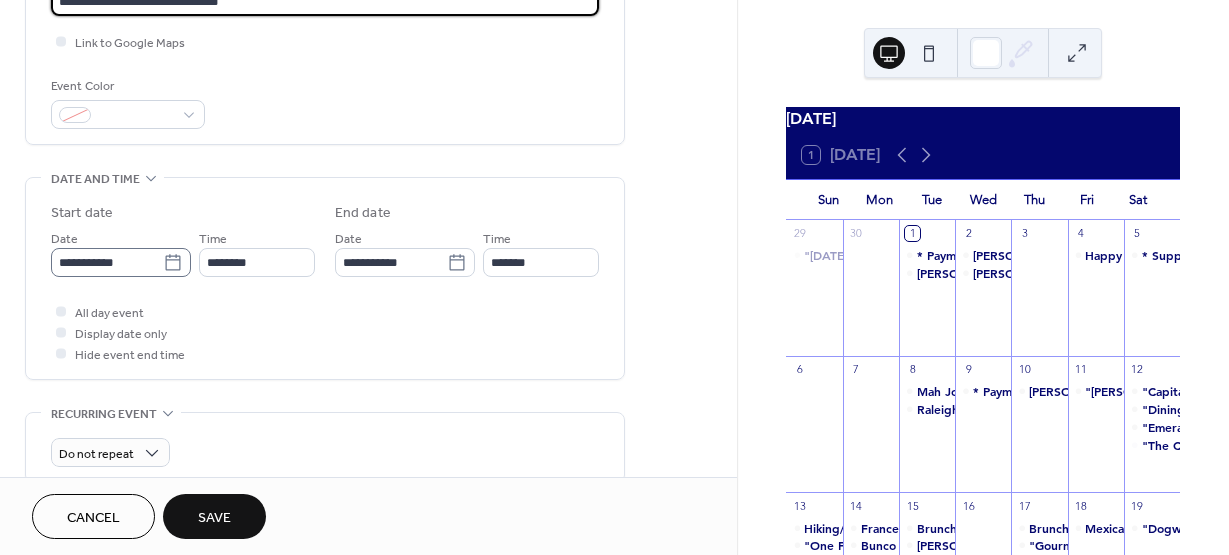 type on "**********" 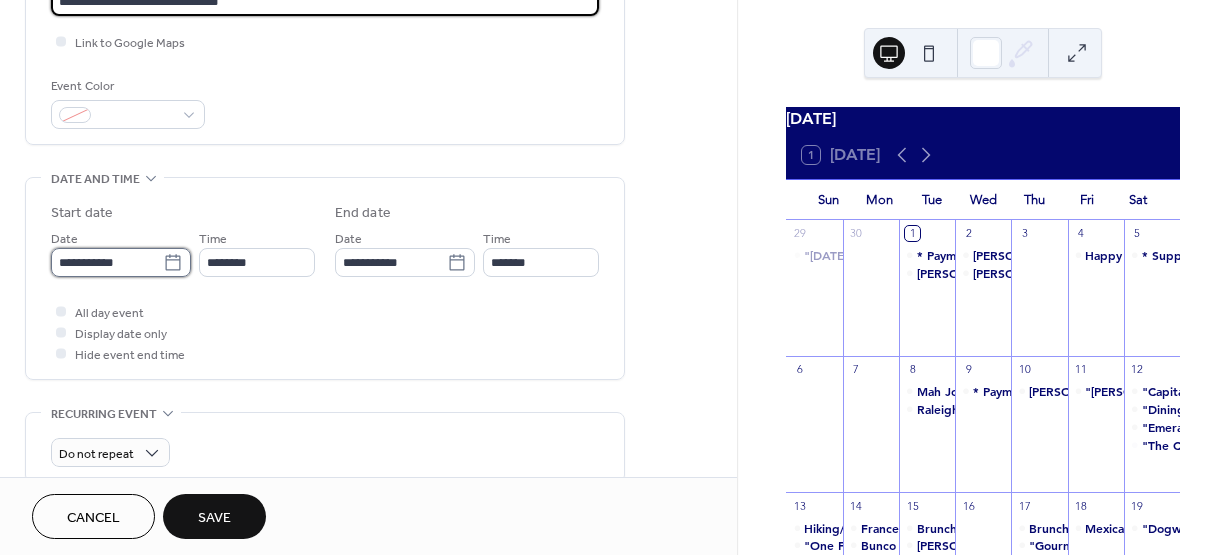 click on "**********" at bounding box center [107, 262] 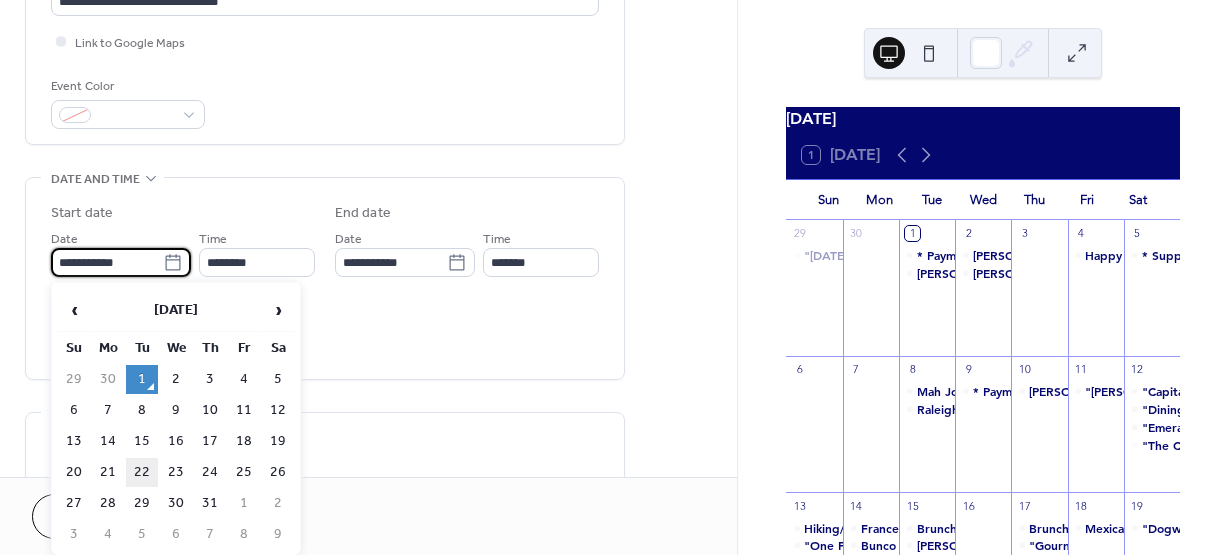 click on "22" at bounding box center [142, 472] 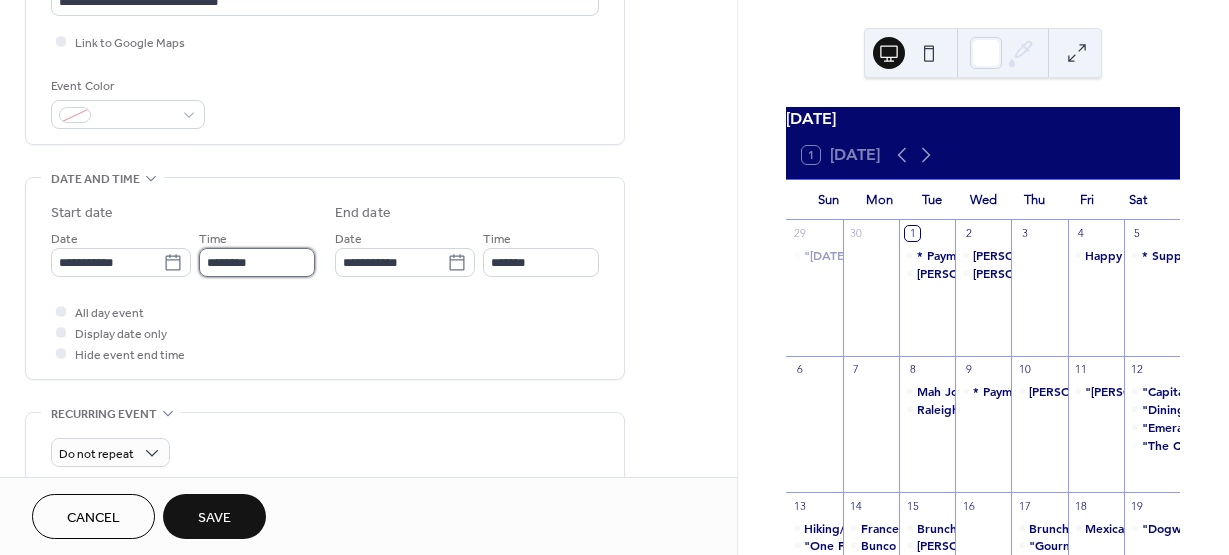 click on "********" at bounding box center [257, 262] 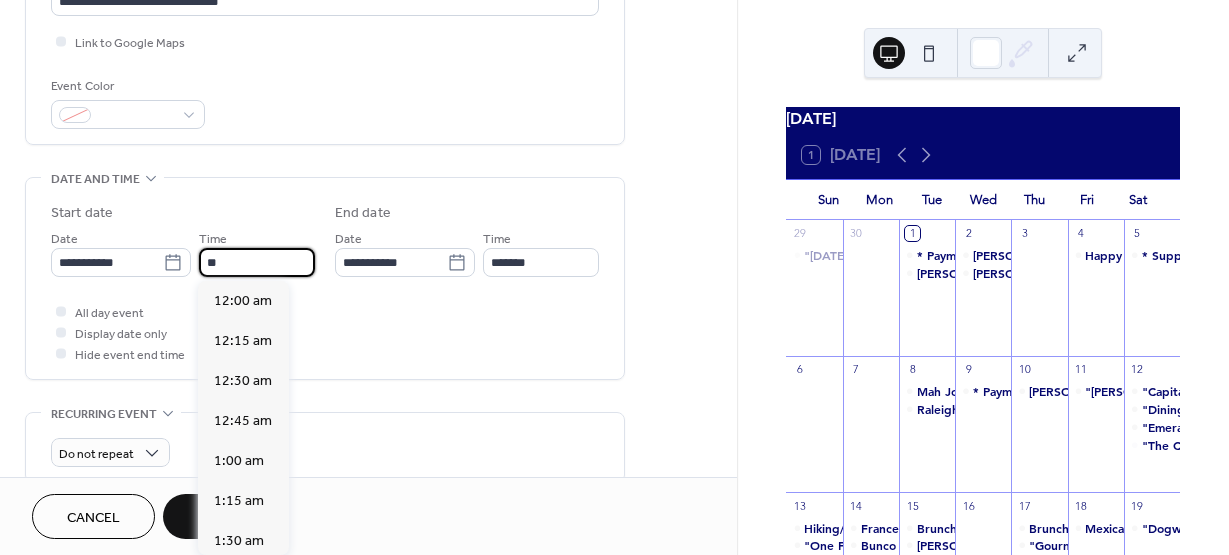 scroll, scrollTop: 1804, scrollLeft: 0, axis: vertical 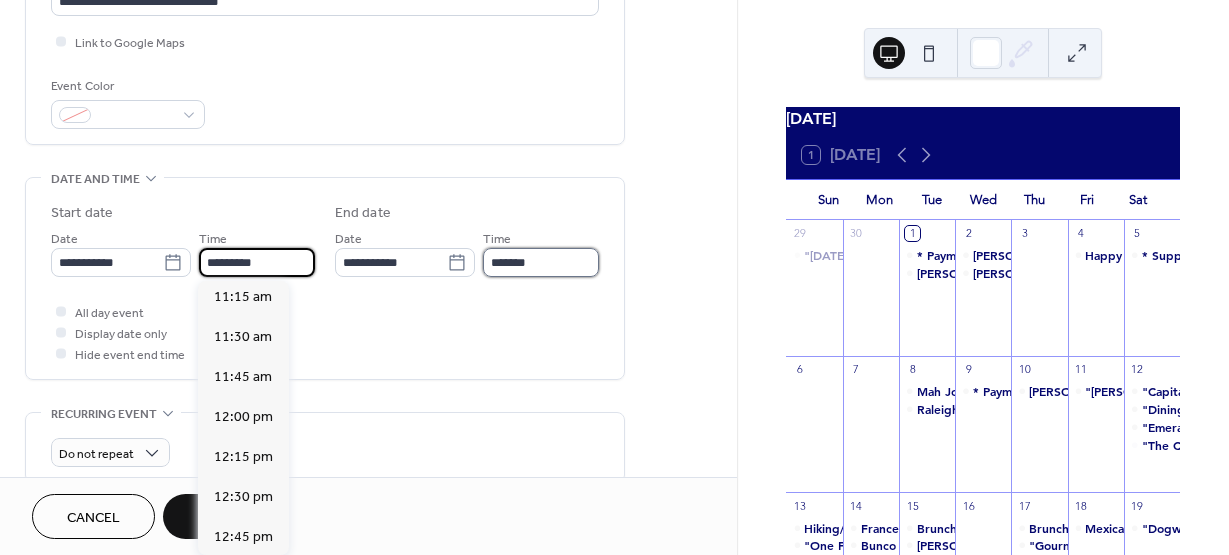 click on "*******" at bounding box center (541, 262) 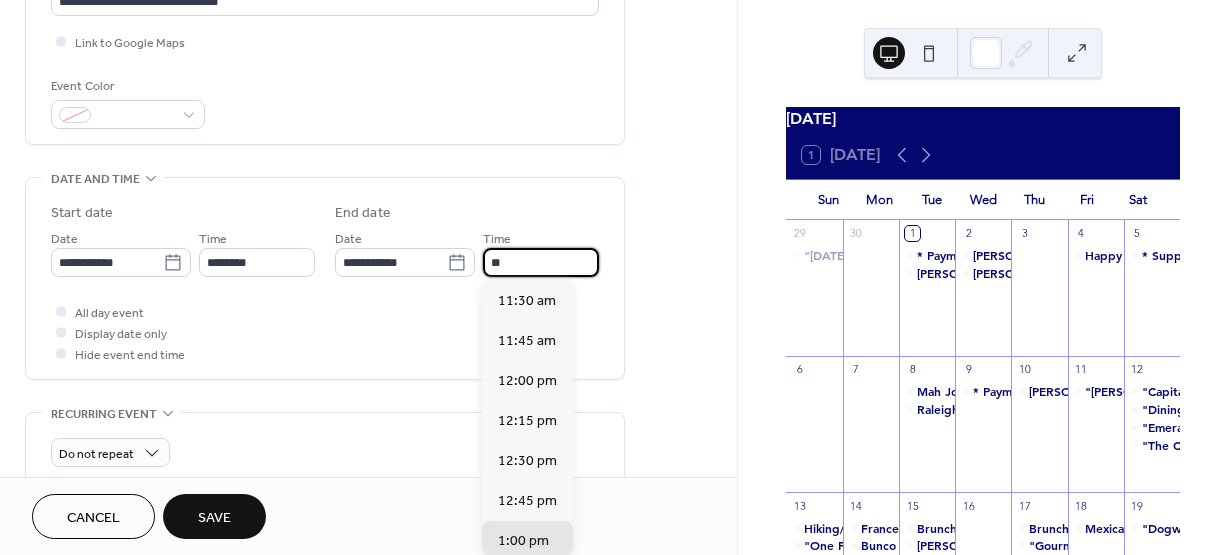 scroll, scrollTop: 246, scrollLeft: 0, axis: vertical 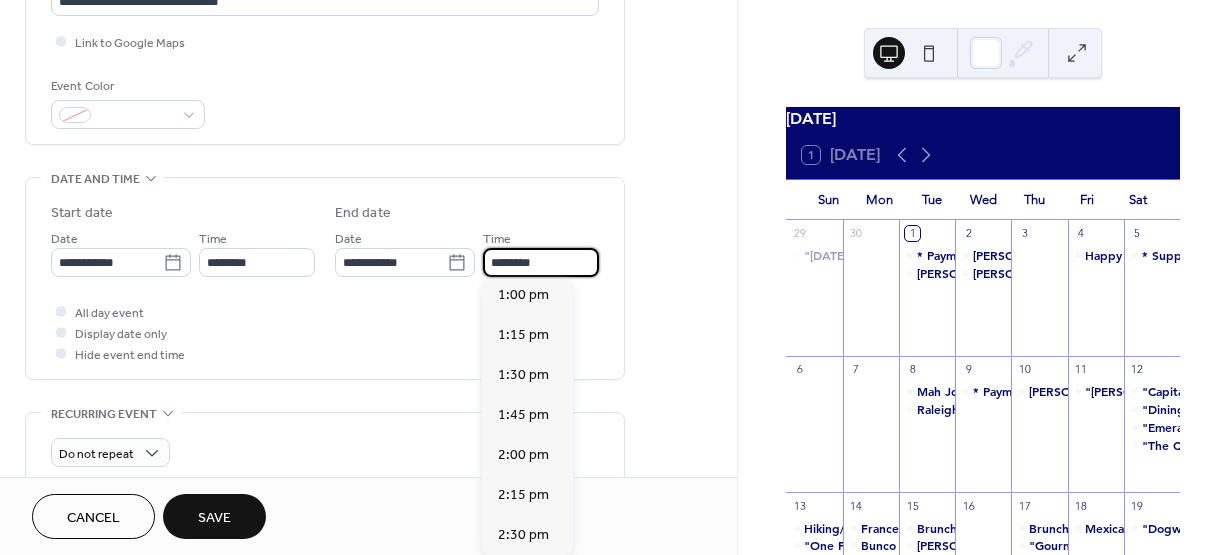 click on "**********" at bounding box center (368, 366) 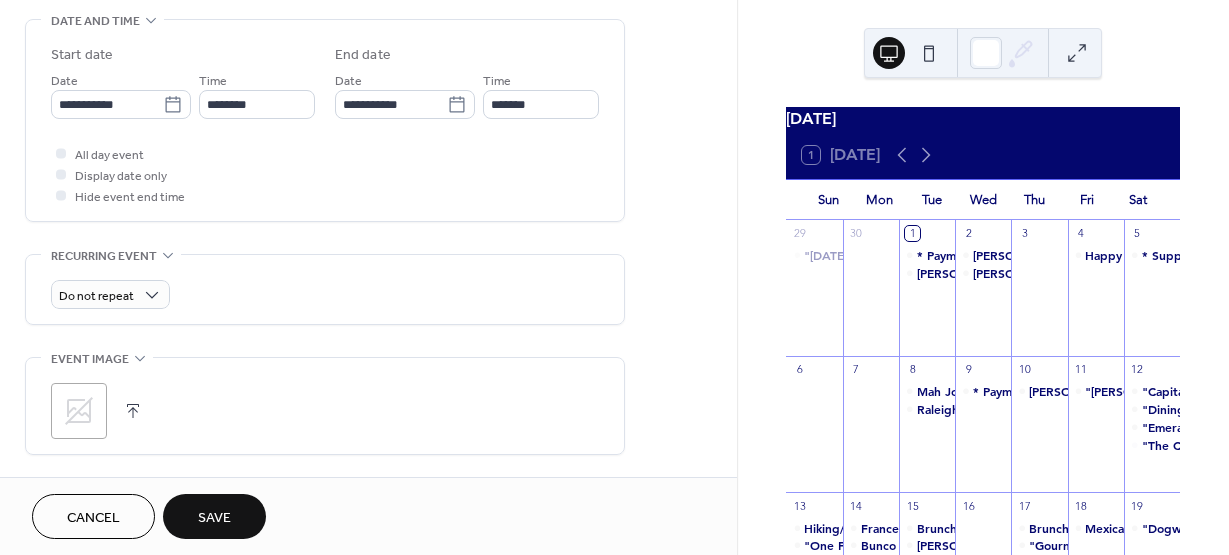 scroll, scrollTop: 733, scrollLeft: 0, axis: vertical 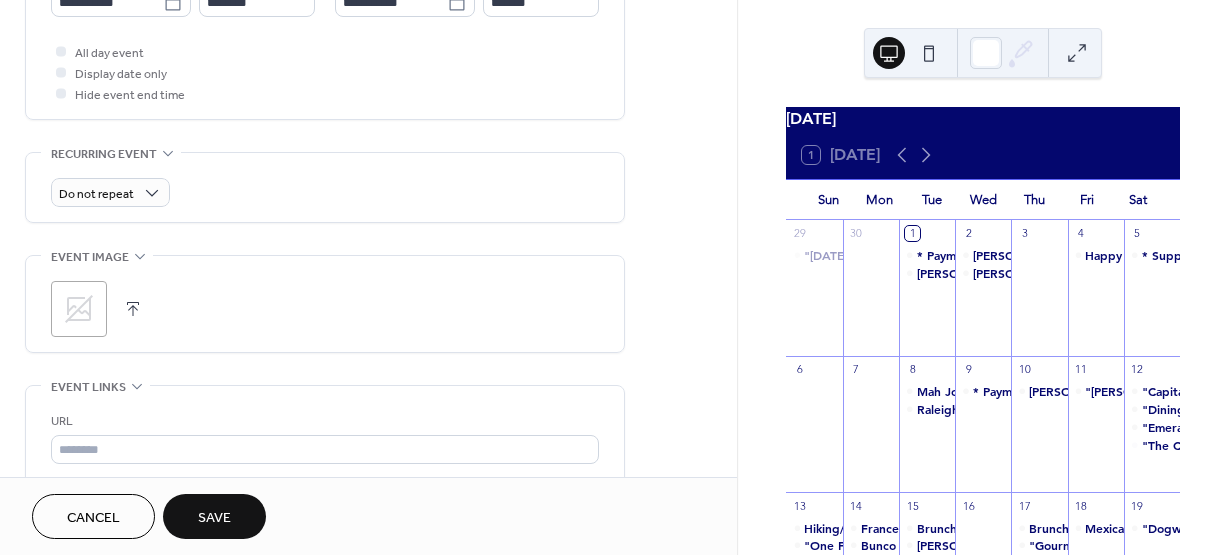 click 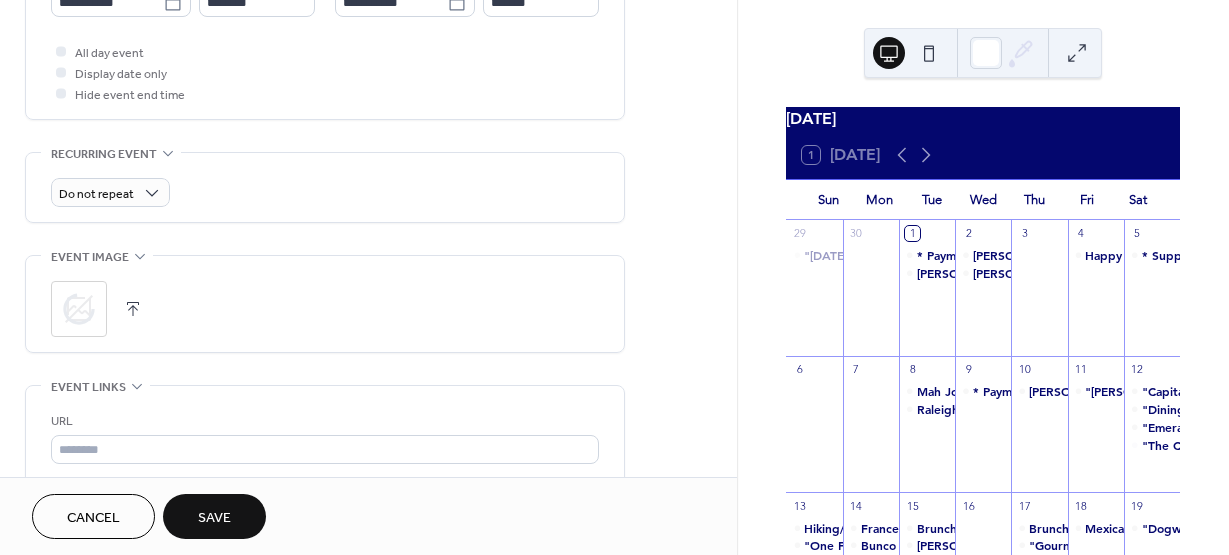 click 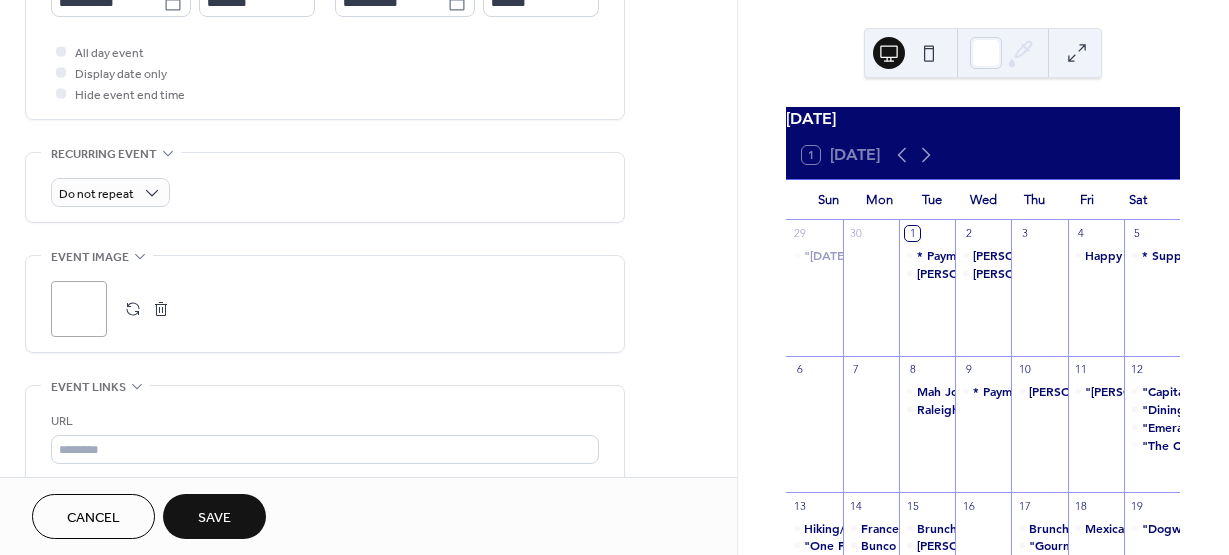 click on "Save" at bounding box center (214, 516) 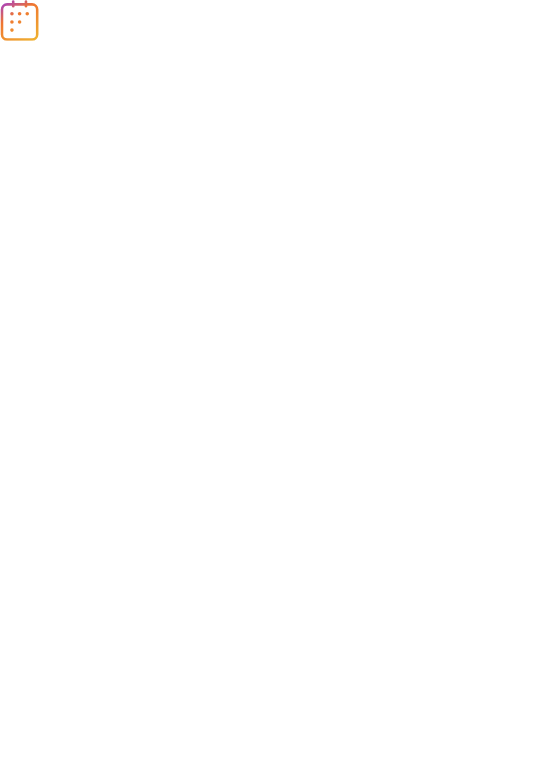 scroll, scrollTop: 0, scrollLeft: 0, axis: both 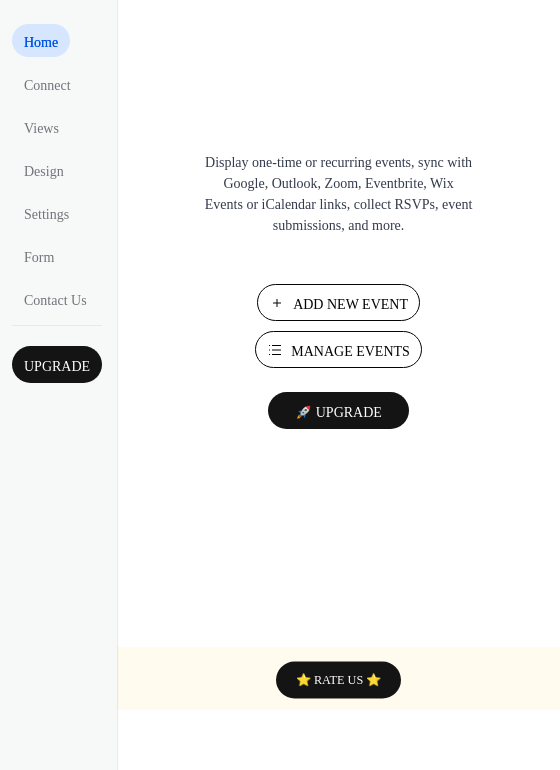 click on "Manage Events" at bounding box center (350, 351) 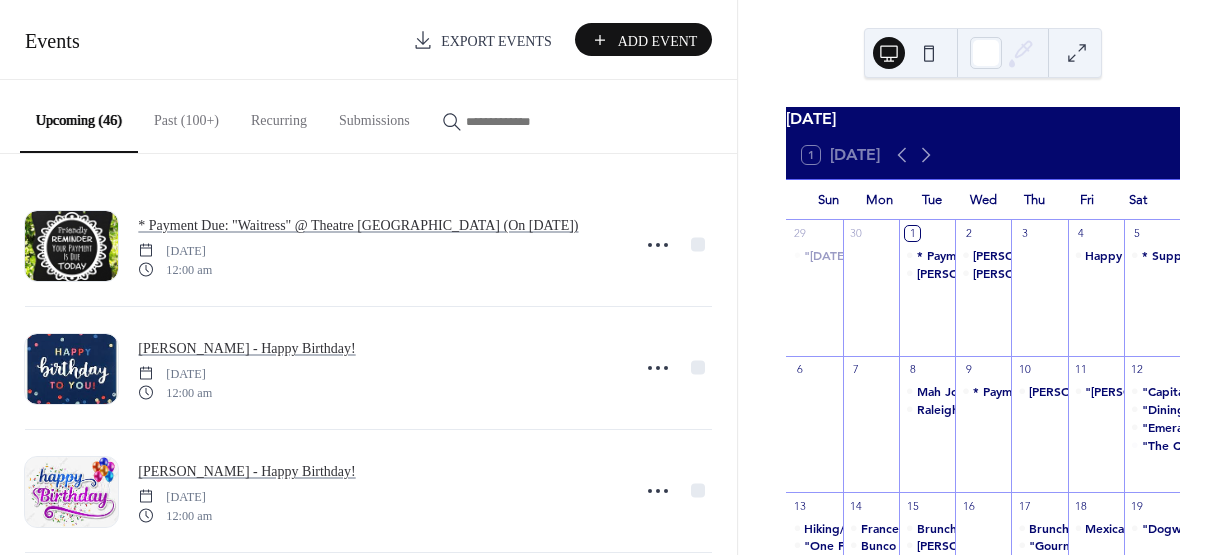 scroll, scrollTop: 0, scrollLeft: 0, axis: both 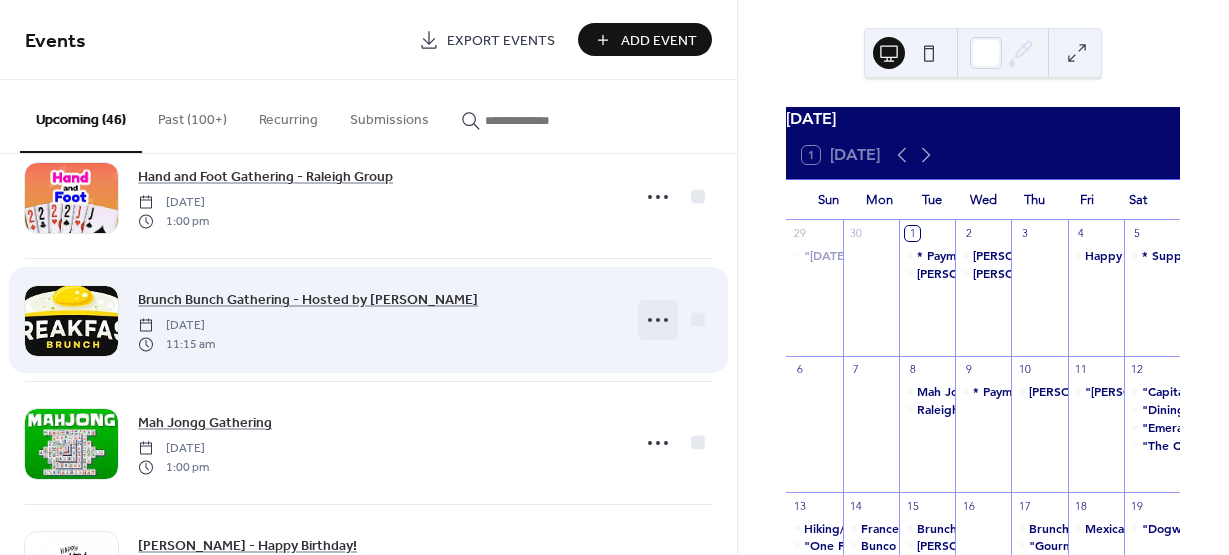 click 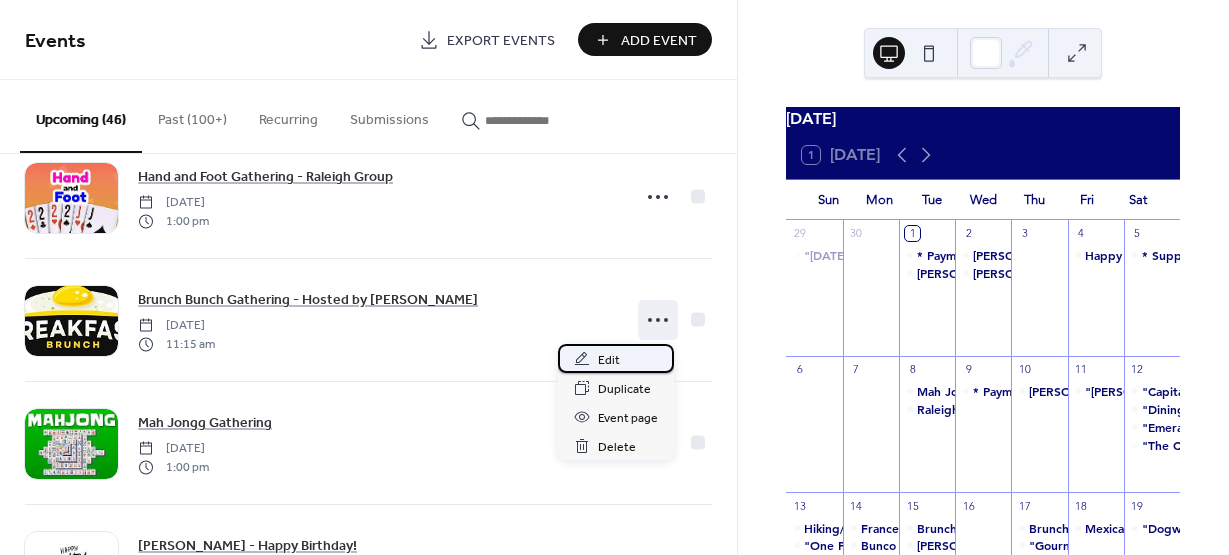 click on "Edit" at bounding box center (609, 360) 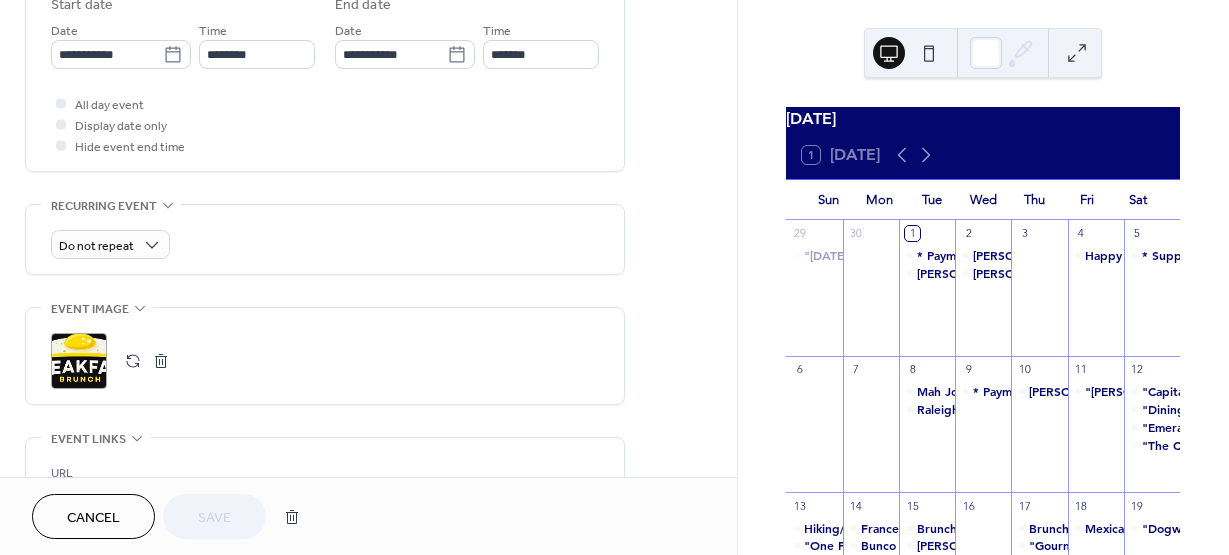 scroll, scrollTop: 819, scrollLeft: 0, axis: vertical 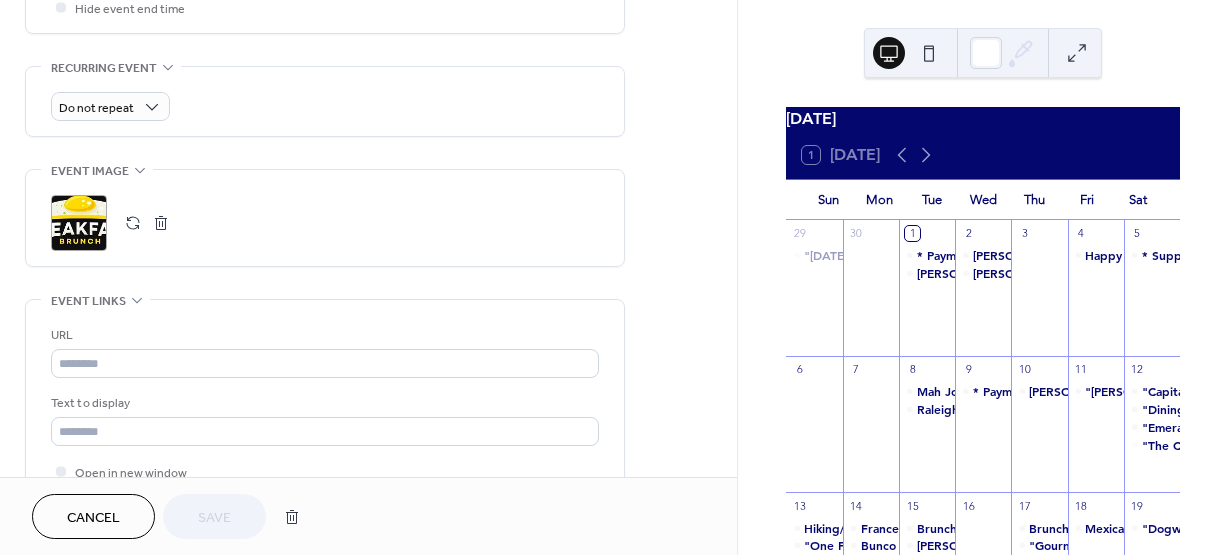 click at bounding box center (161, 223) 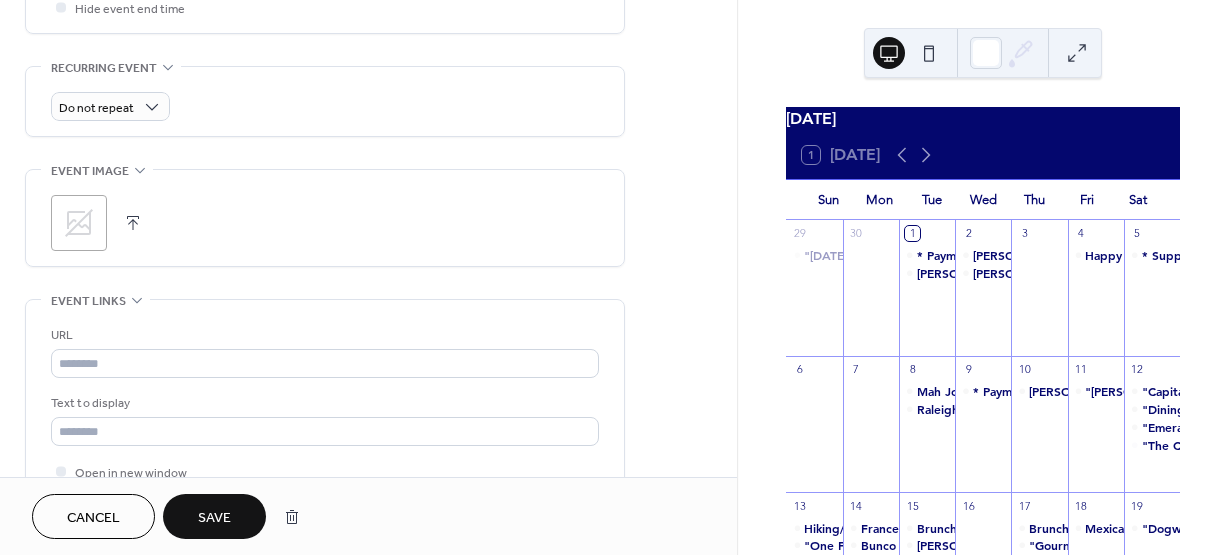 click 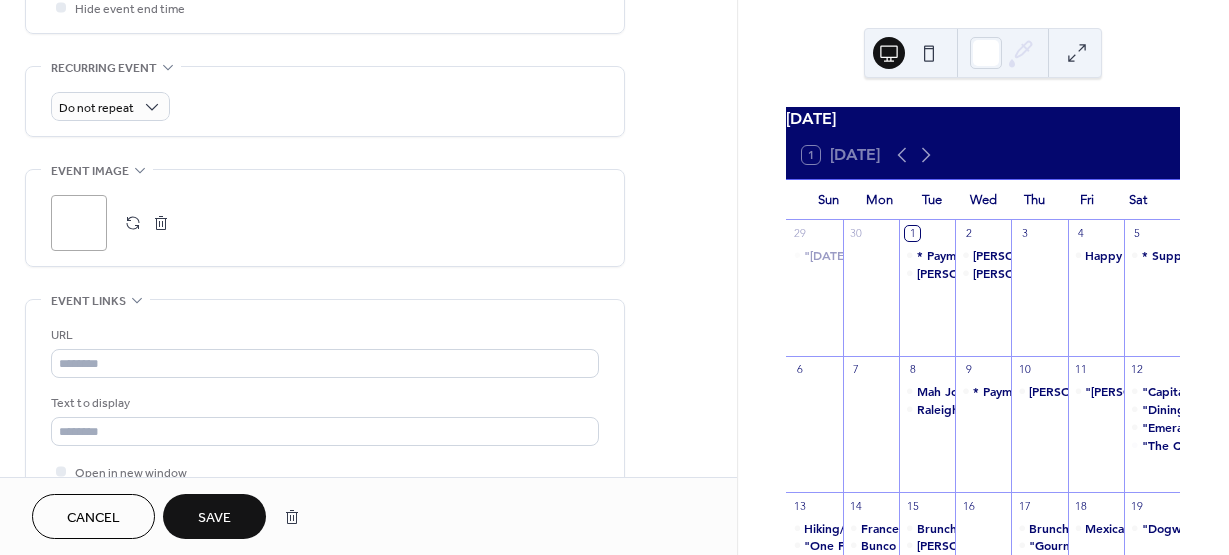 click on "Save" at bounding box center (214, 516) 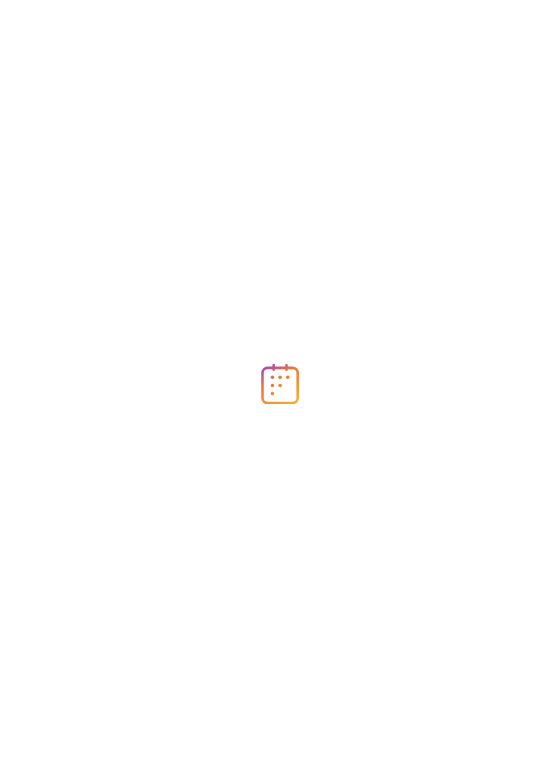 scroll, scrollTop: 0, scrollLeft: 0, axis: both 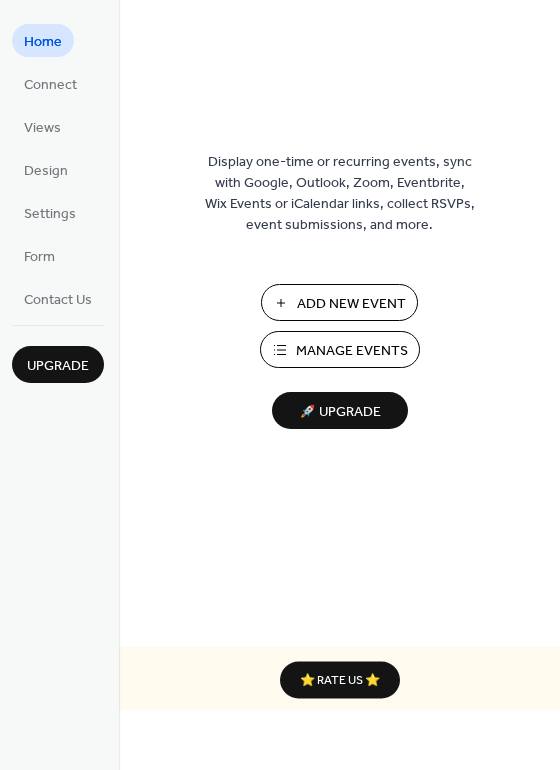 click on "Add New Event" at bounding box center [351, 304] 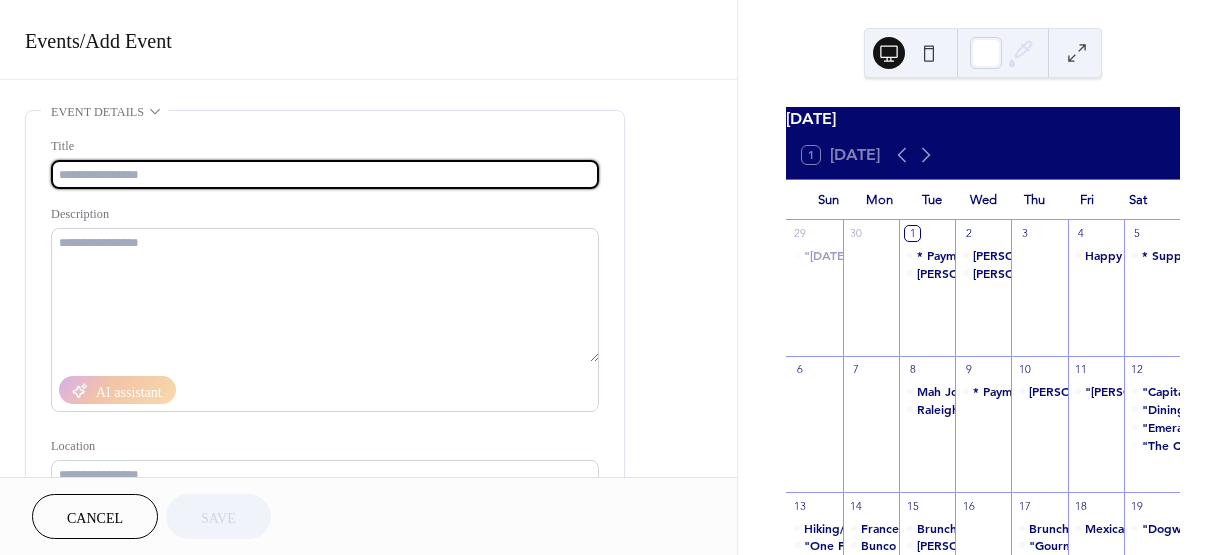 scroll, scrollTop: 0, scrollLeft: 0, axis: both 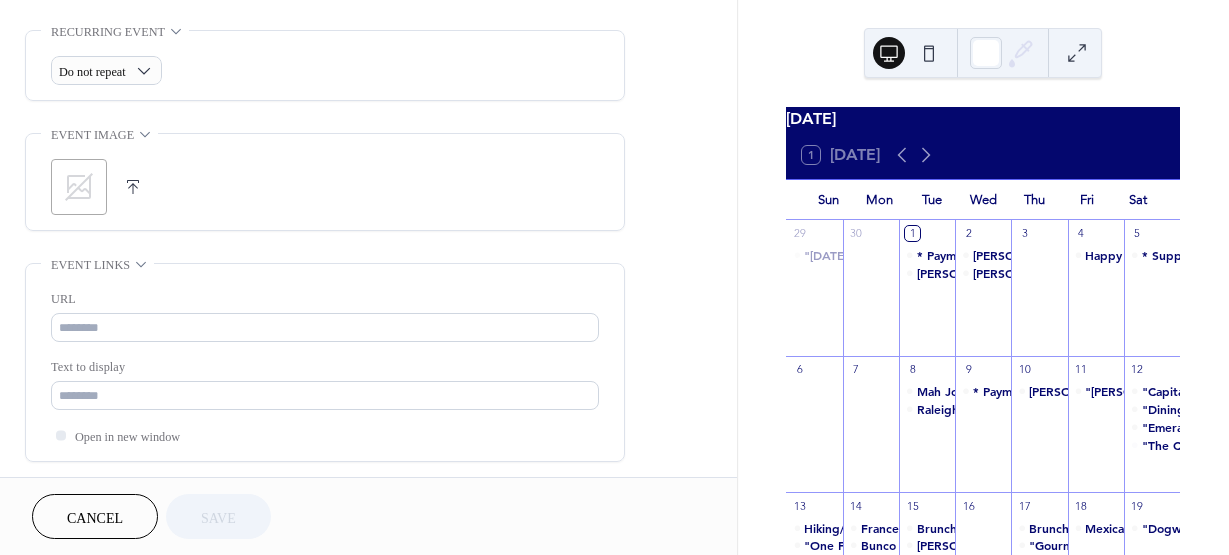 click 